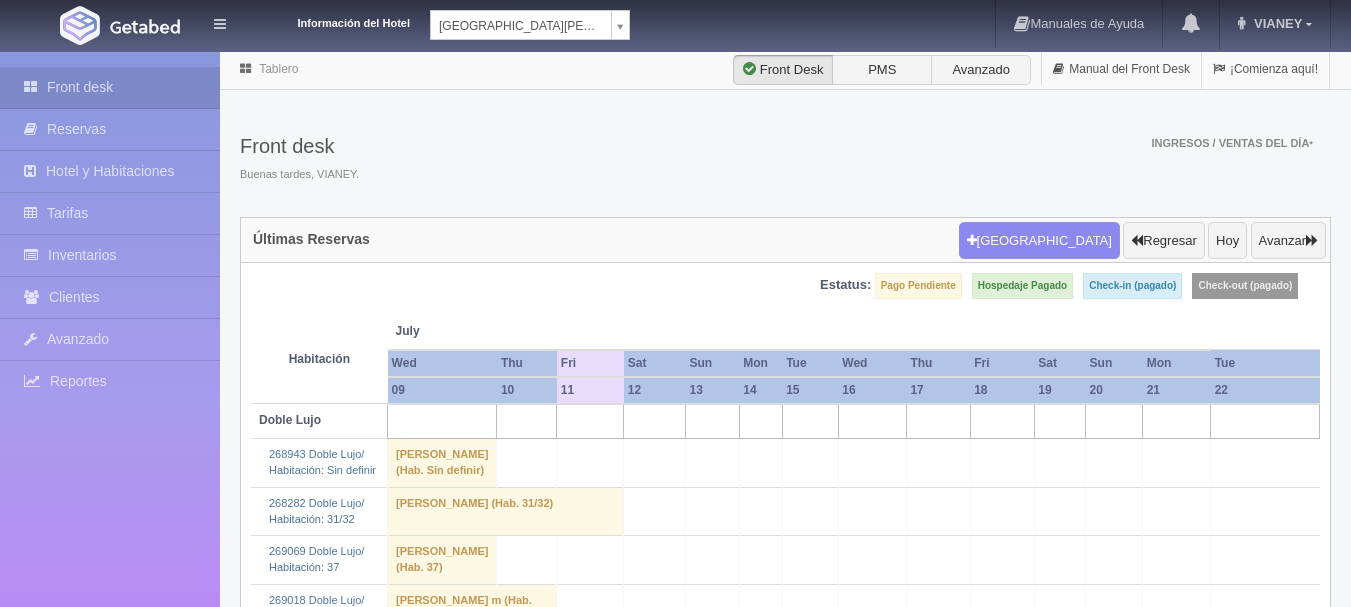 scroll, scrollTop: 0, scrollLeft: 0, axis: both 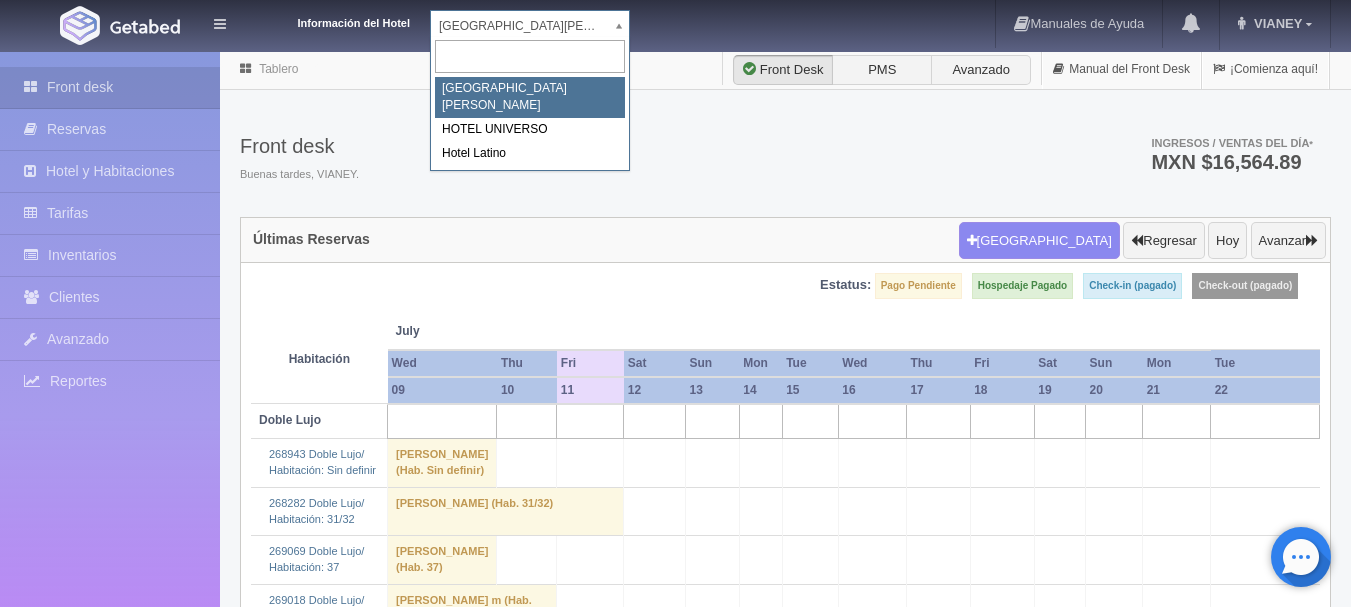 click on "Información del Hotel
HOTEL SAN FRANCISCO PLAZA
HOTEL SAN FRANCISCO PLAZA
HOTEL UNIVERSO
Hotel Latino
Manuales de Ayuda
Actualizaciones recientes
VIANEY
Mi Perfil
Salir / Log Out
Procesando...
Front desk
Reservas
Hotel y Habitaciones
Tarifas
Inventarios
Clientes
Avanzado
Configuración métodos de pago" at bounding box center (675, 1776) 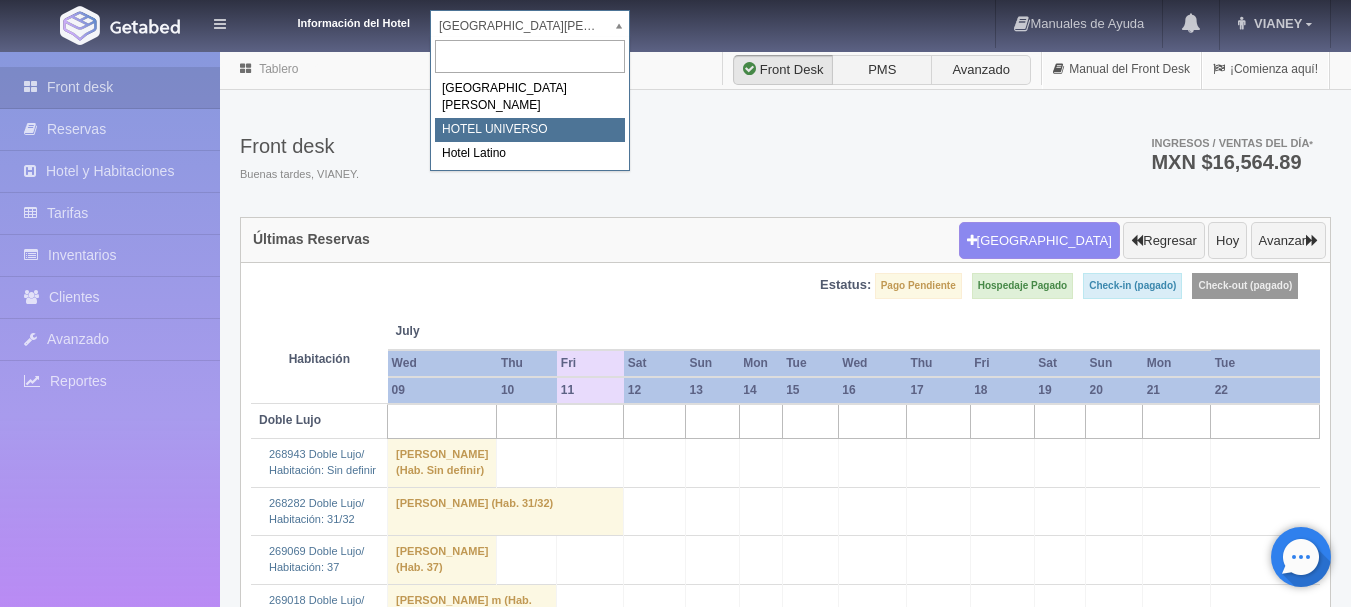 select on "358" 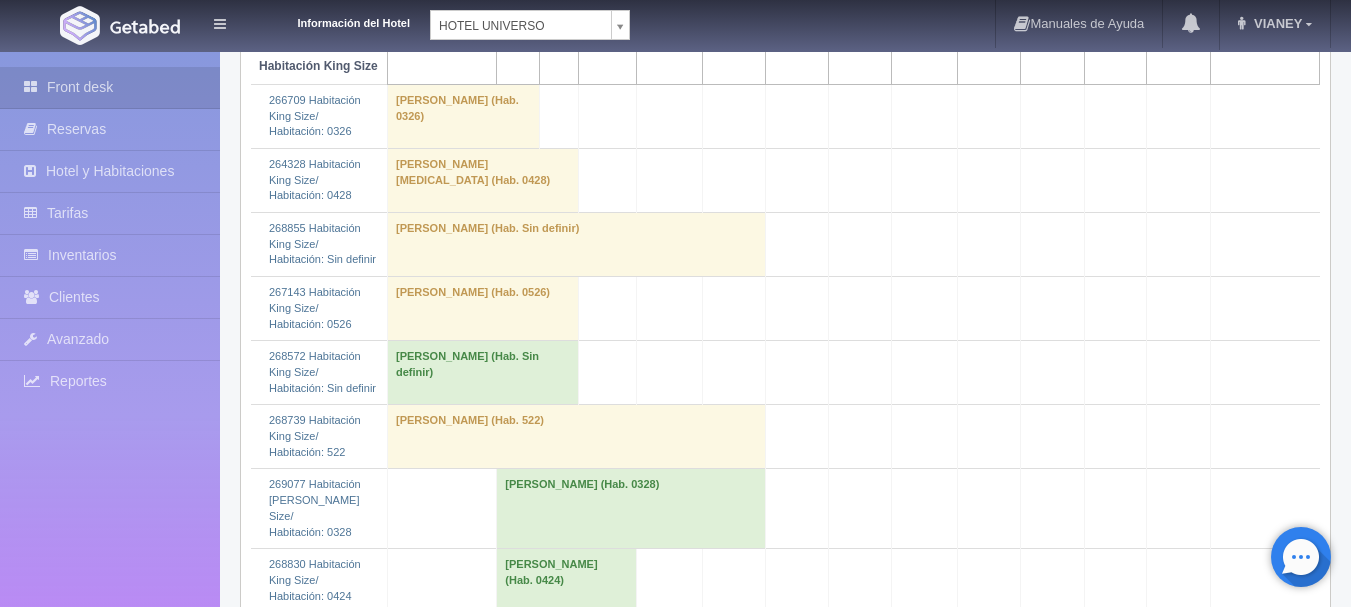 scroll, scrollTop: 2600, scrollLeft: 0, axis: vertical 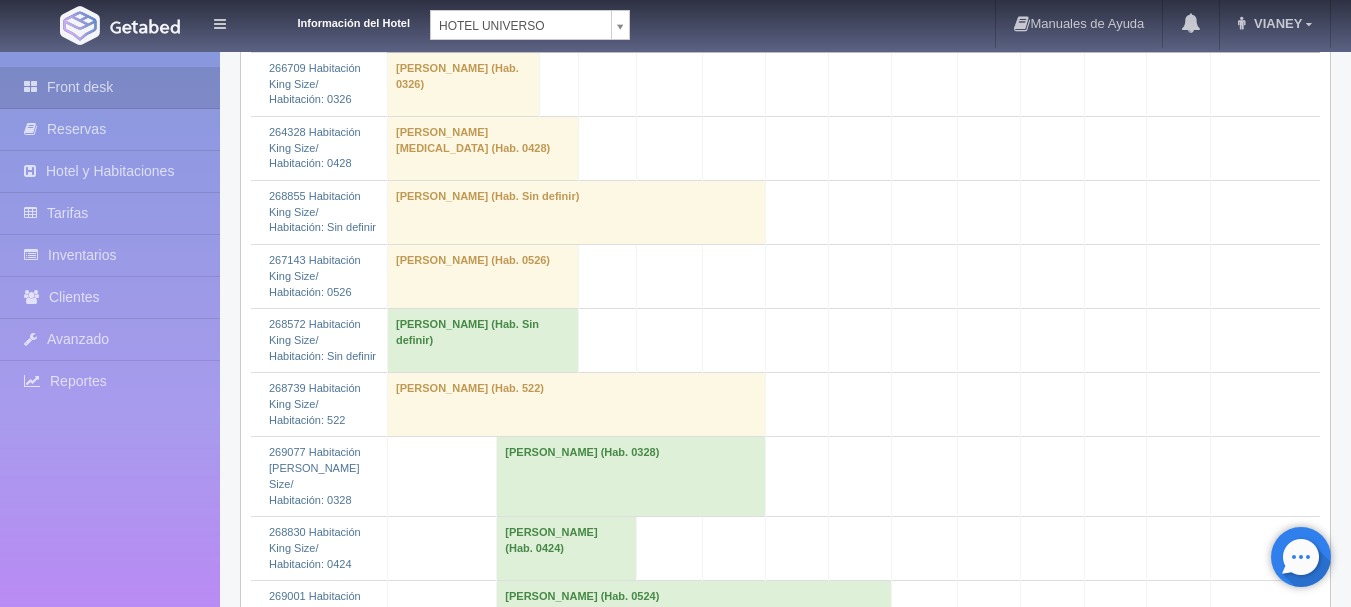 click on "[PERSON_NAME] 												(Hab. 0424)" at bounding box center (566, 549) 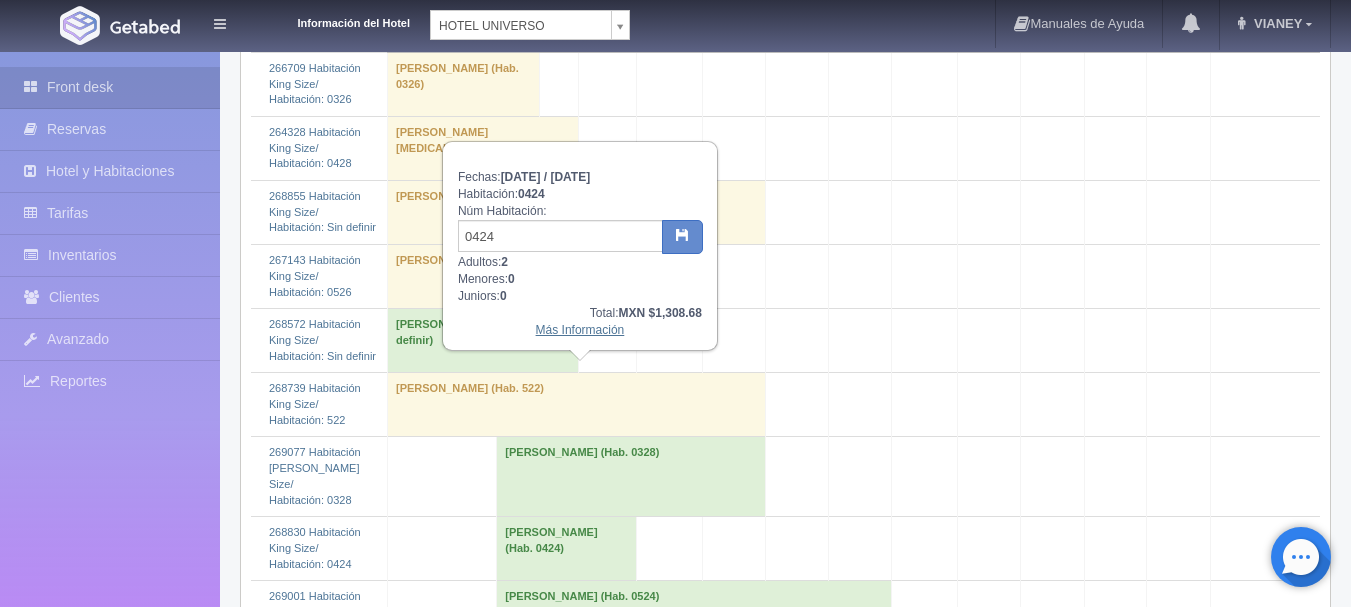 click on "Más Información" at bounding box center (580, 330) 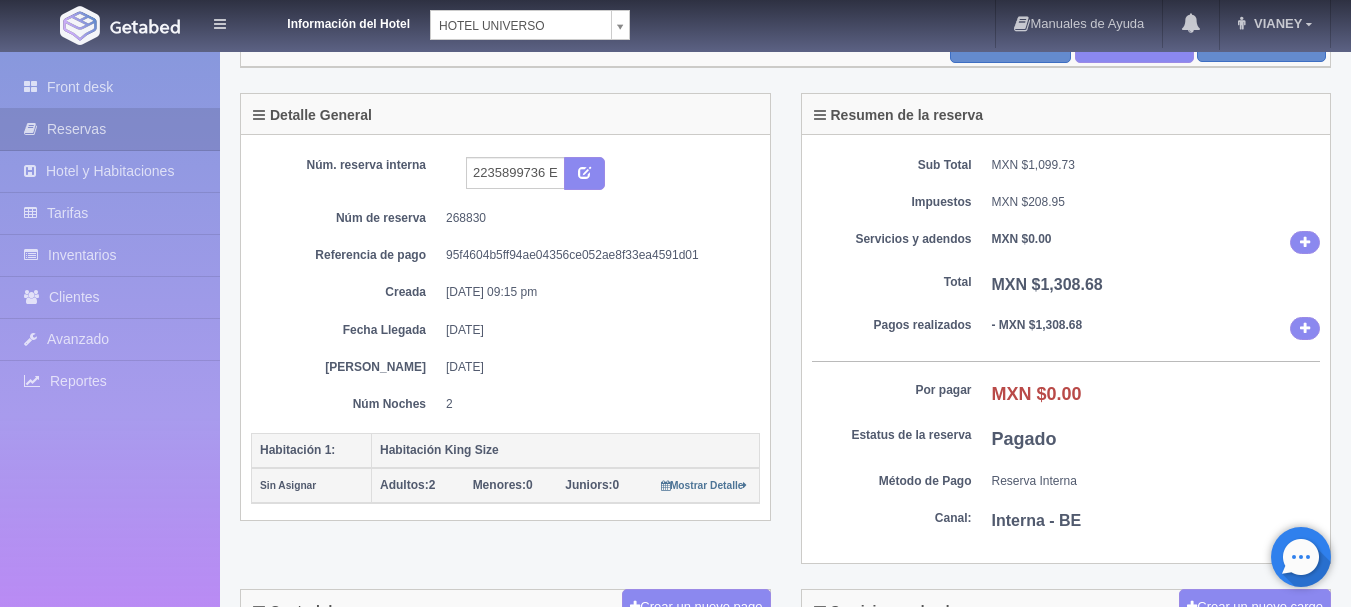 scroll, scrollTop: 300, scrollLeft: 0, axis: vertical 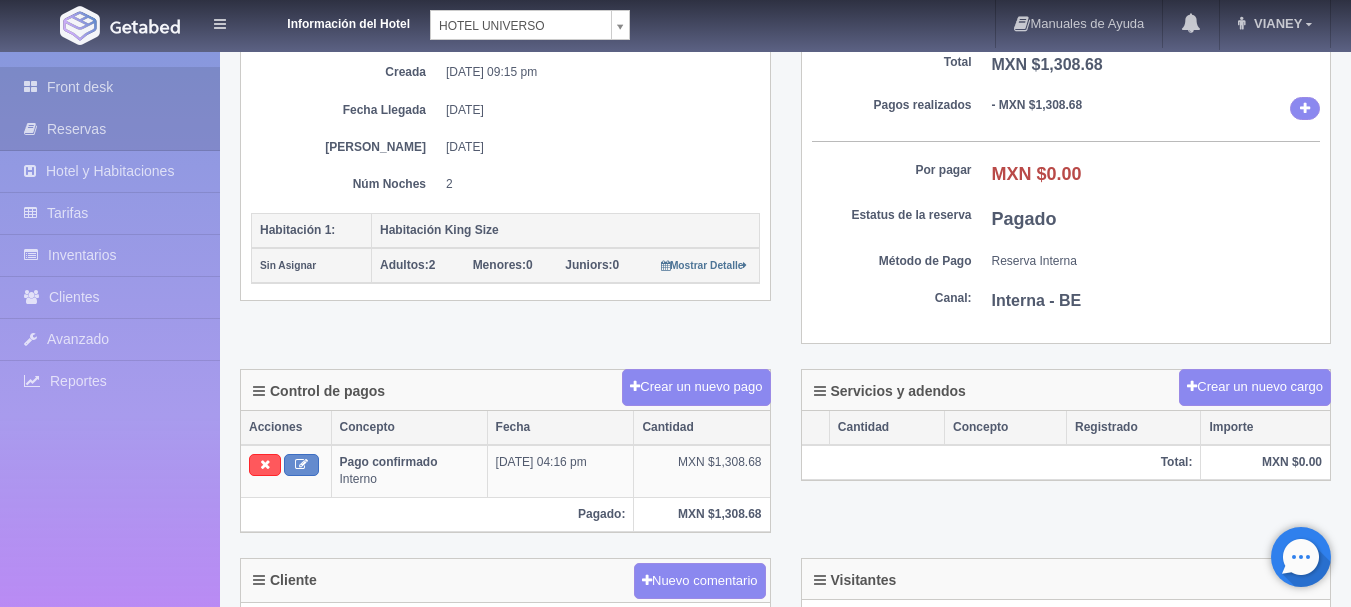 click on "Front desk" at bounding box center [110, 87] 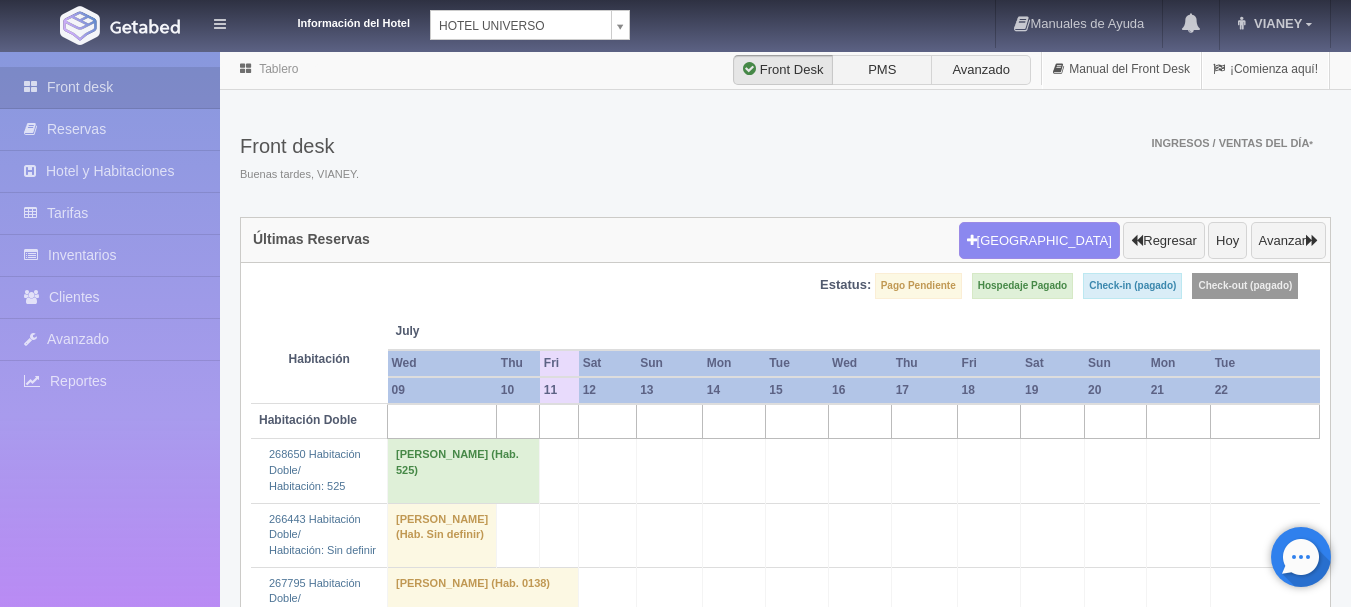 scroll, scrollTop: 0, scrollLeft: 0, axis: both 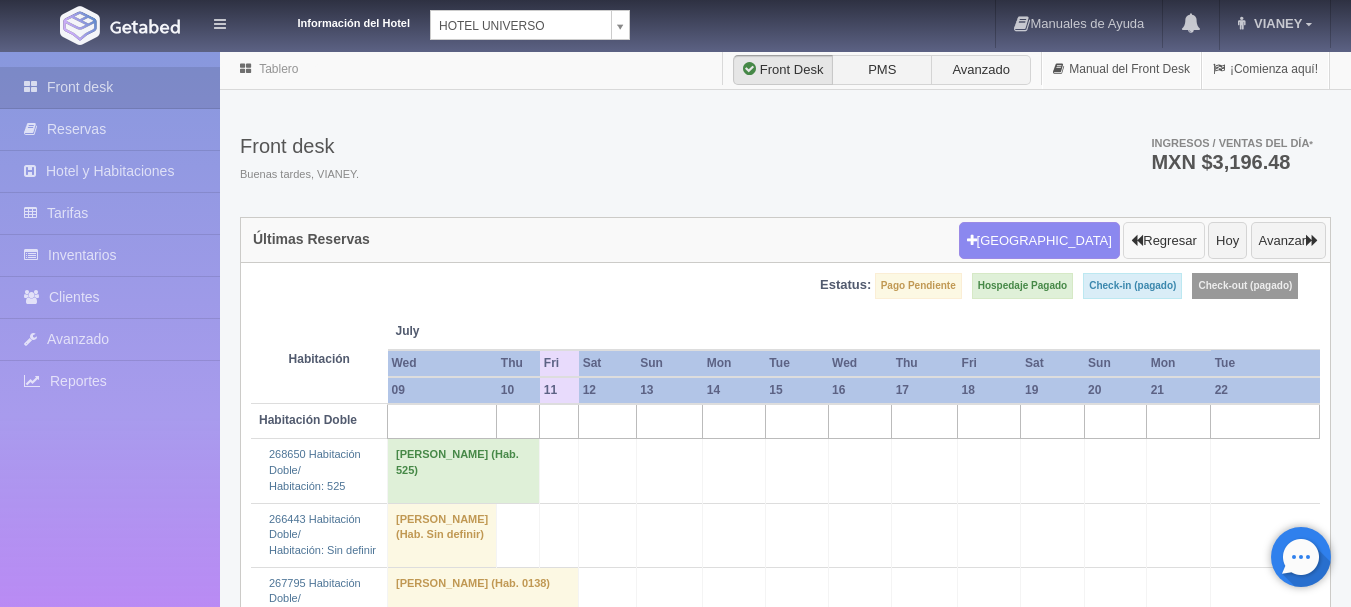 click on "Regresar" at bounding box center (1163, 241) 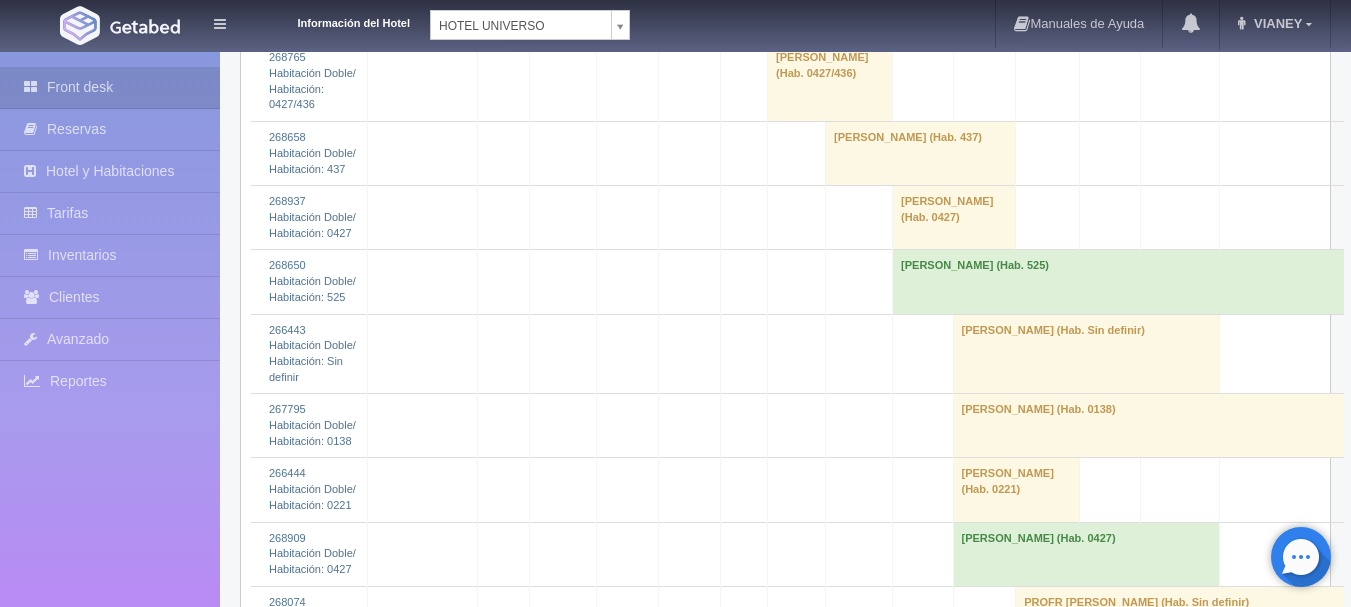 scroll, scrollTop: 1600, scrollLeft: 0, axis: vertical 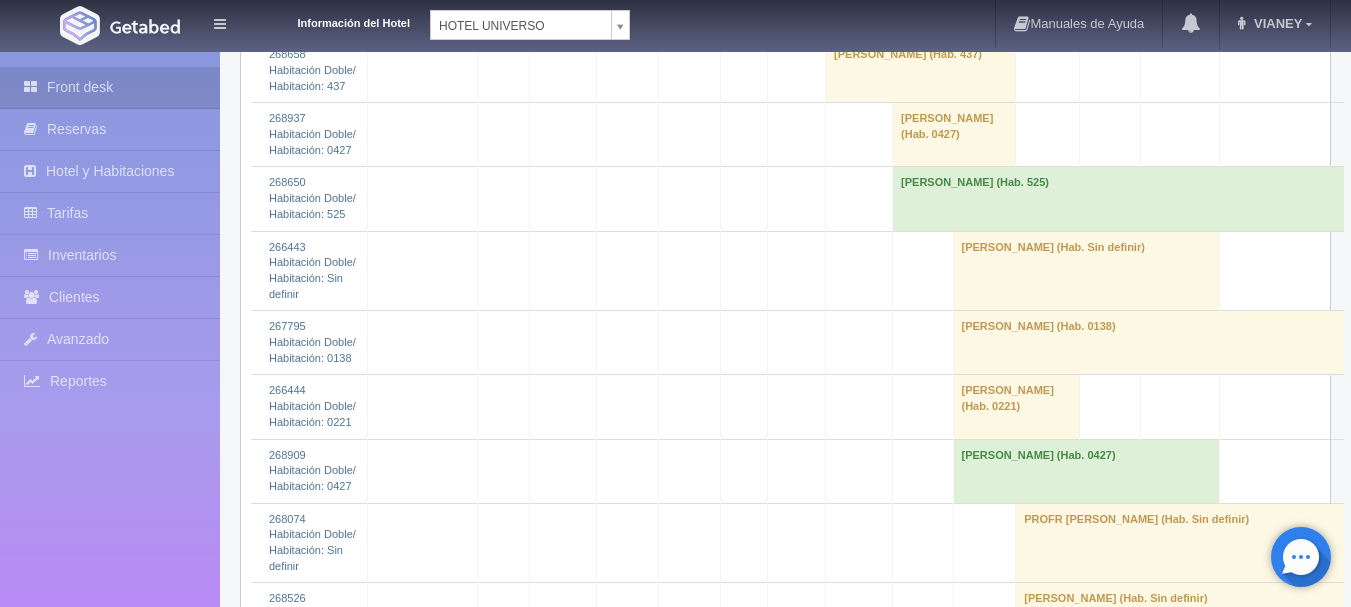 click on "Julian Prado 												(Hab. 0225)" at bounding box center [1211, 967] 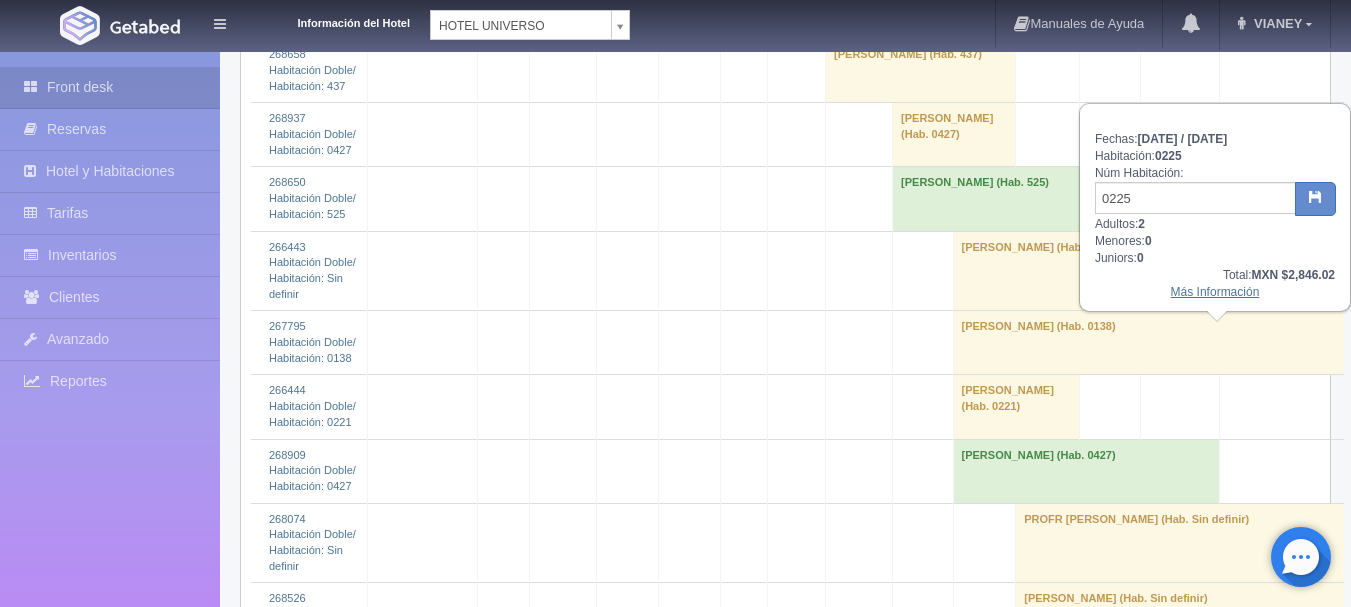 click on "Más Información" at bounding box center (1215, 292) 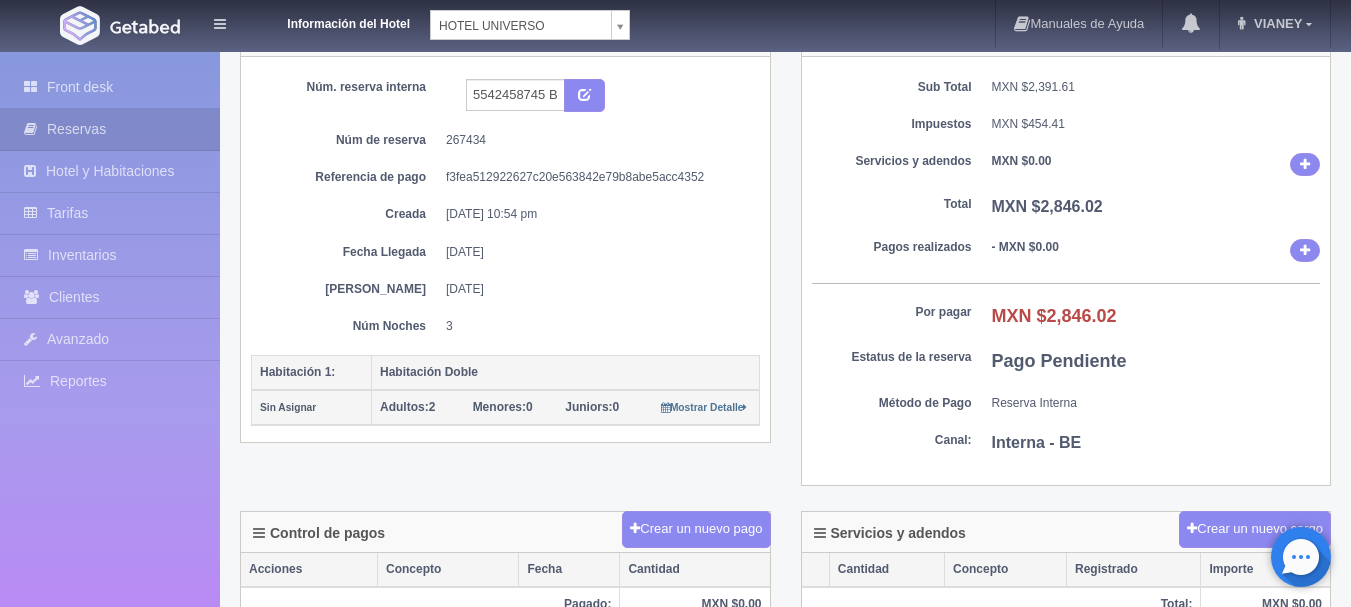 scroll, scrollTop: 200, scrollLeft: 0, axis: vertical 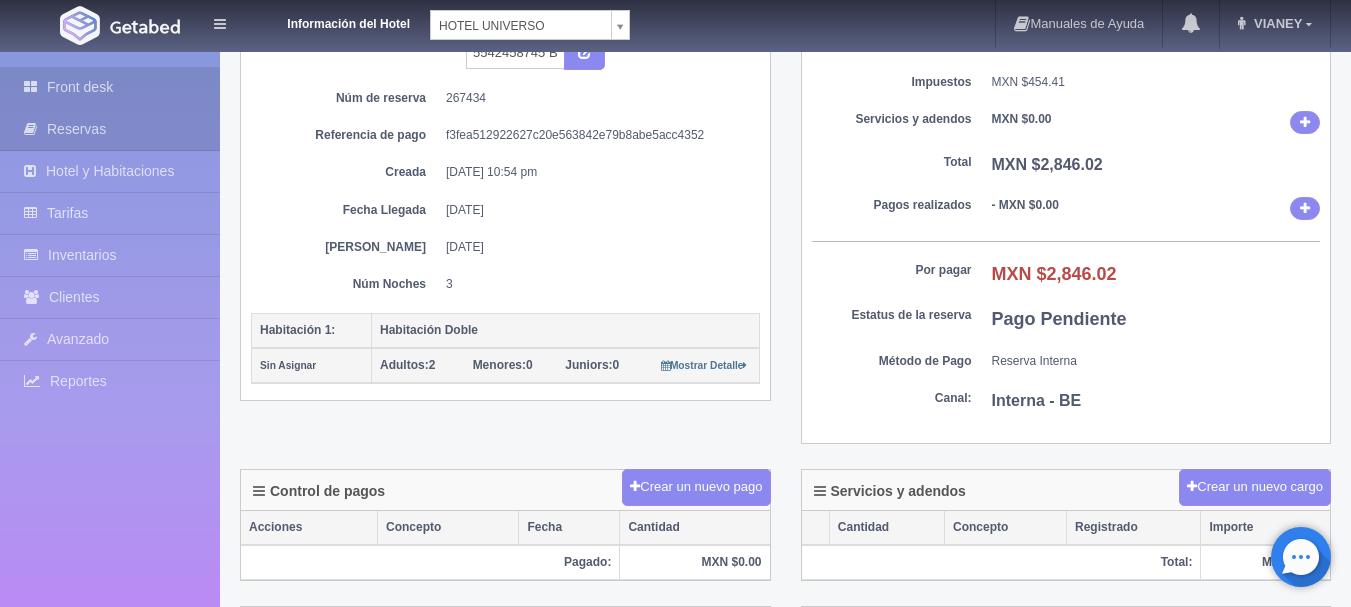 click on "Front desk" at bounding box center [110, 87] 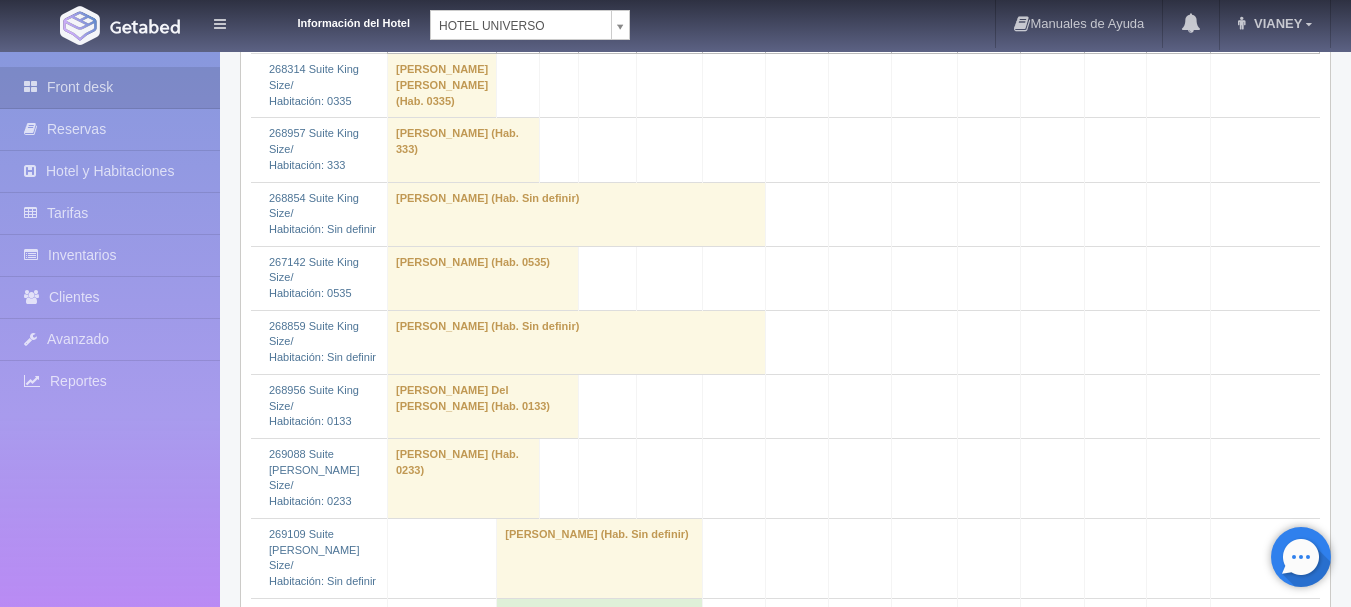 scroll, scrollTop: 5600, scrollLeft: 0, axis: vertical 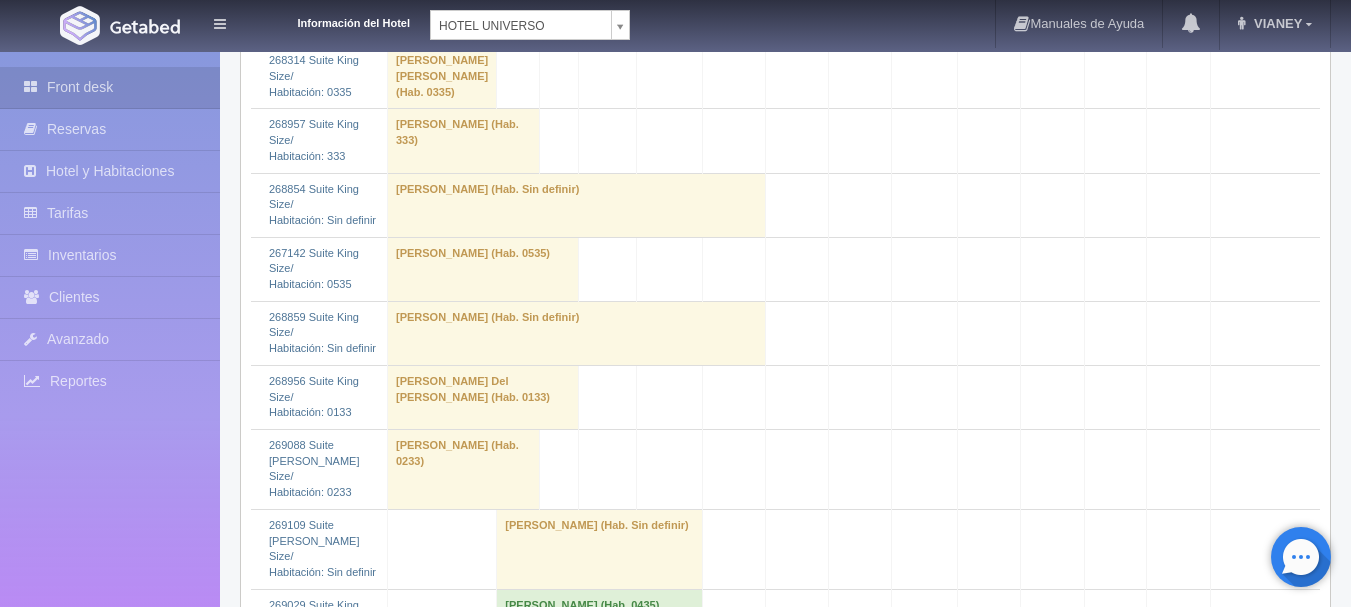 click on "Luciano Ramírez Barraza 												(Hab. 0533)" at bounding box center (600, 685) 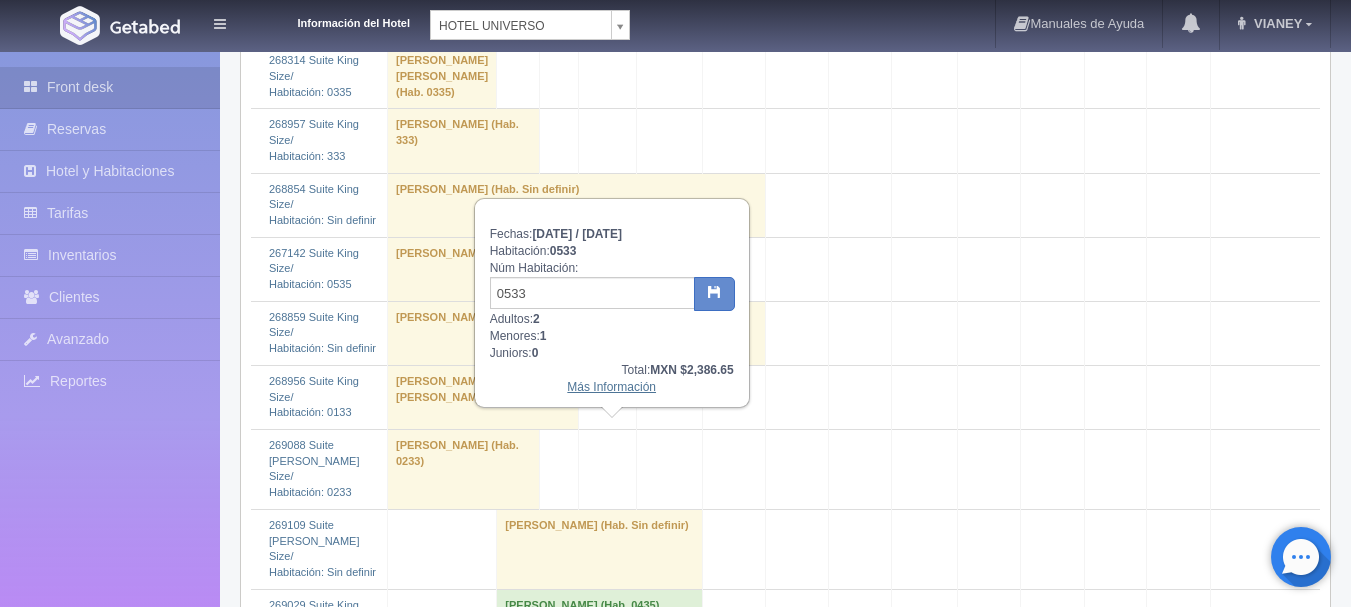 click on "Más Información" at bounding box center [611, 387] 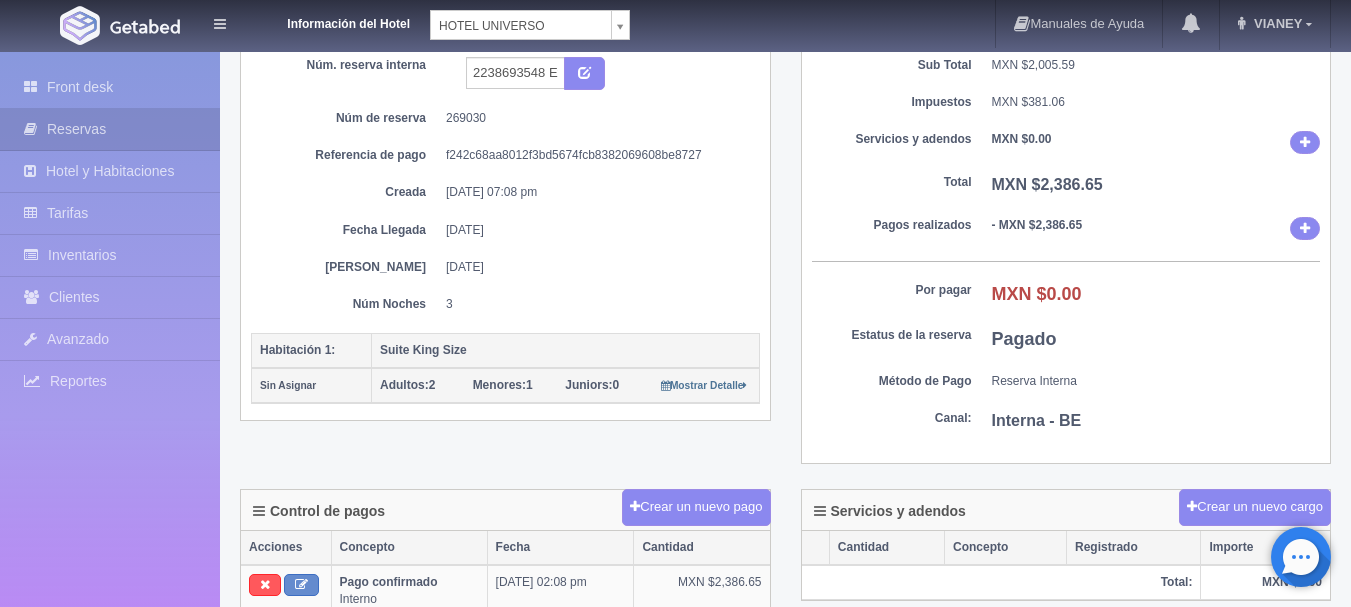 scroll, scrollTop: 200, scrollLeft: 0, axis: vertical 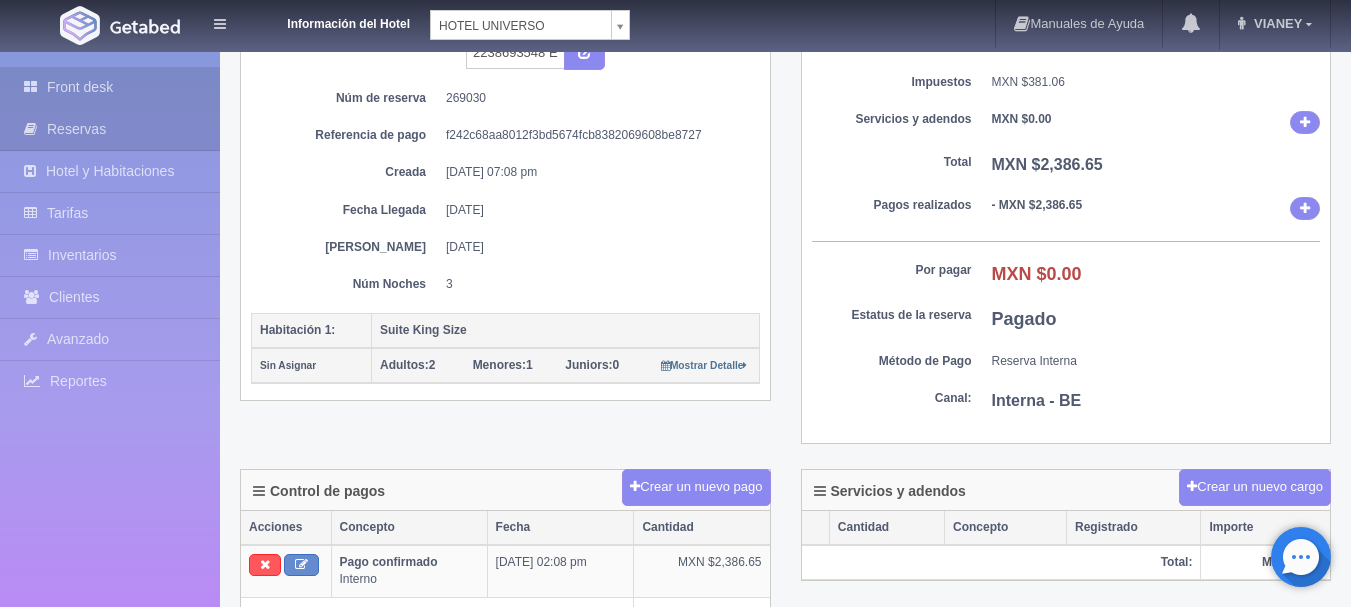click on "Front desk" at bounding box center (110, 87) 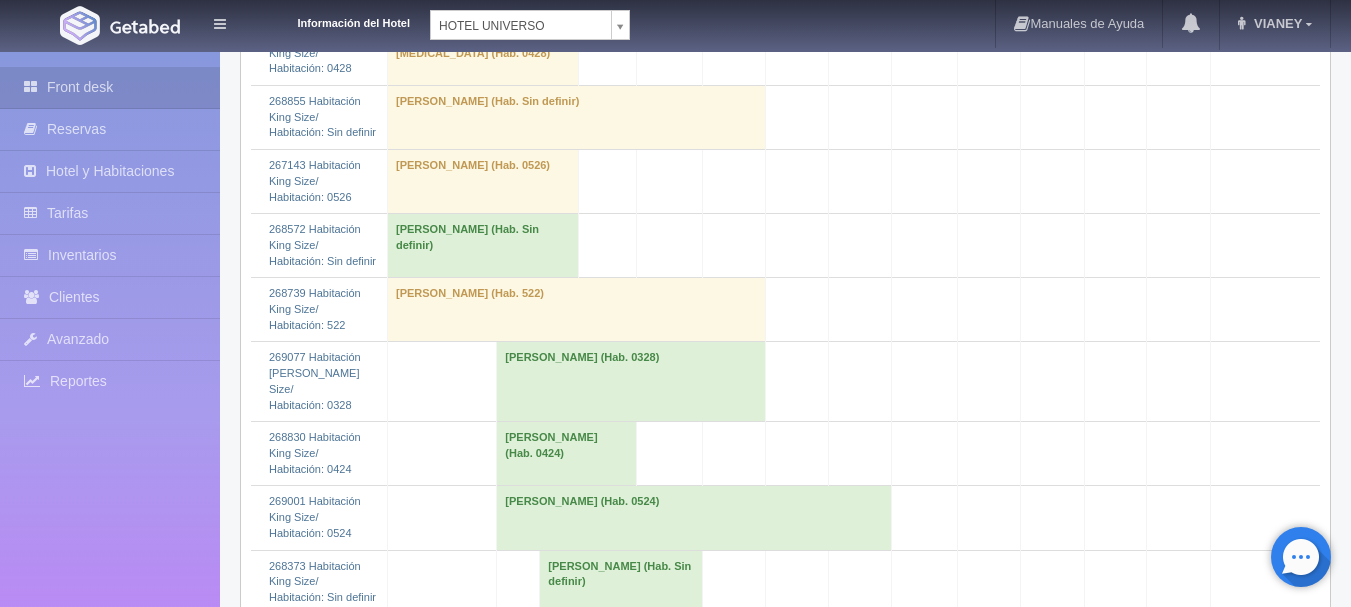 scroll, scrollTop: 2700, scrollLeft: 0, axis: vertical 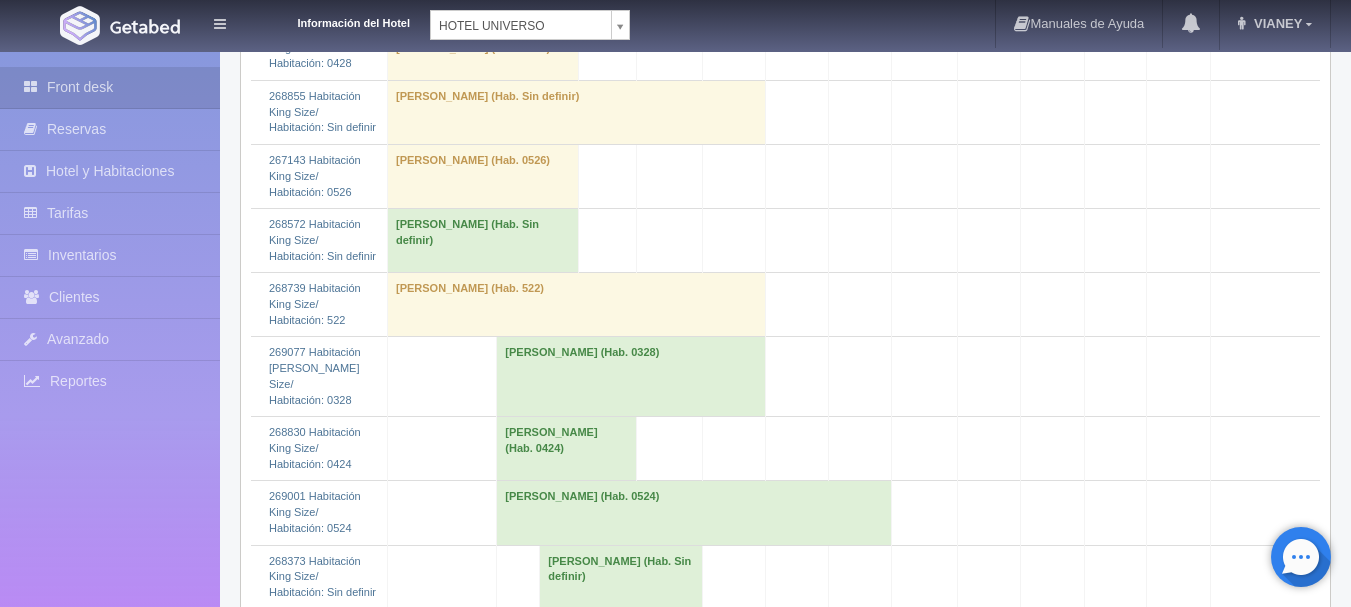 click on "Luis Fernando Borquez 												(Hab. 0328)" at bounding box center [631, 377] 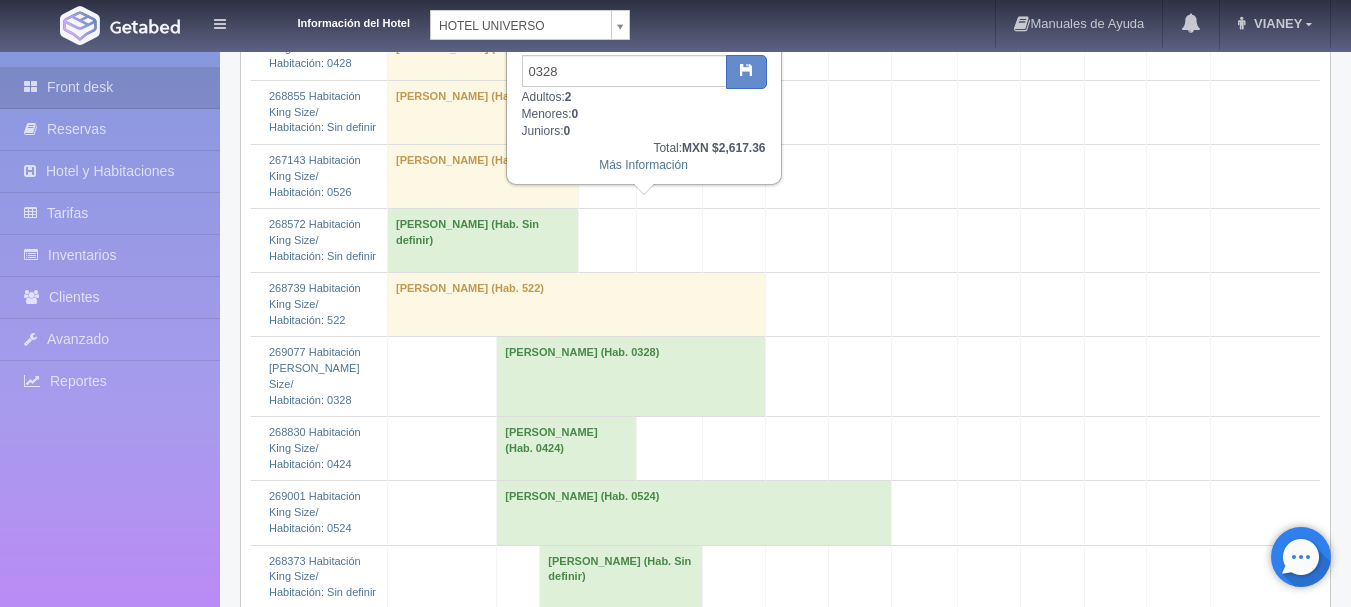 click on "Más Información" at bounding box center [644, 165] 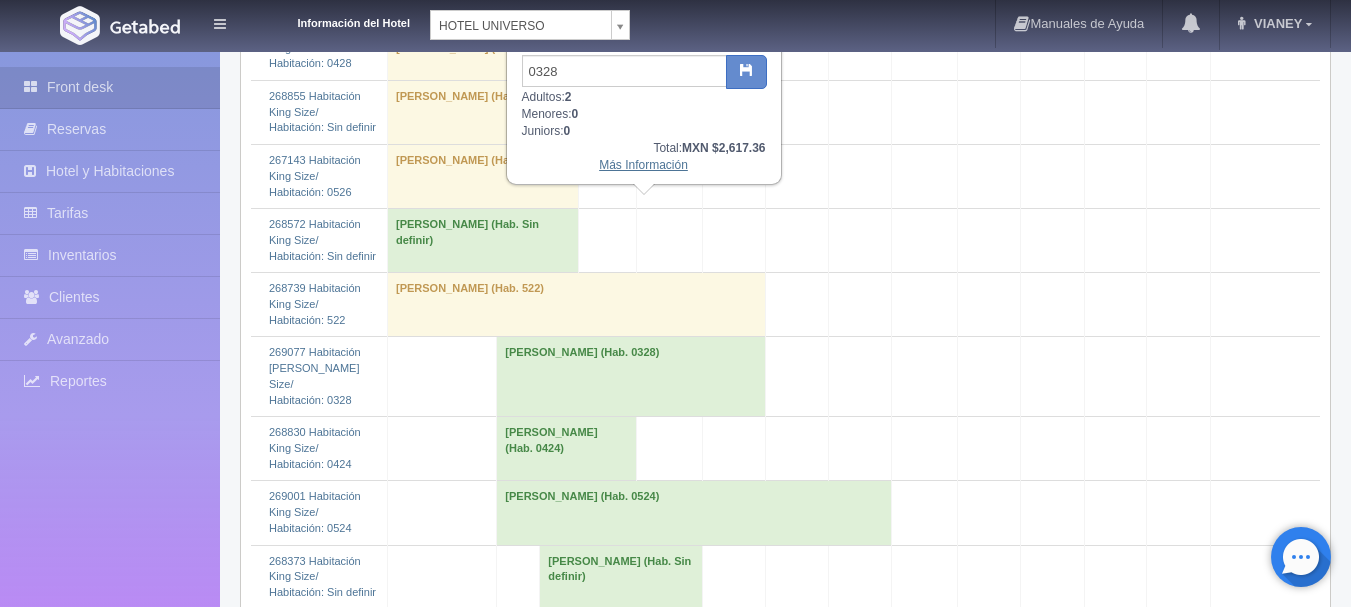 click on "Más Información" at bounding box center (643, 165) 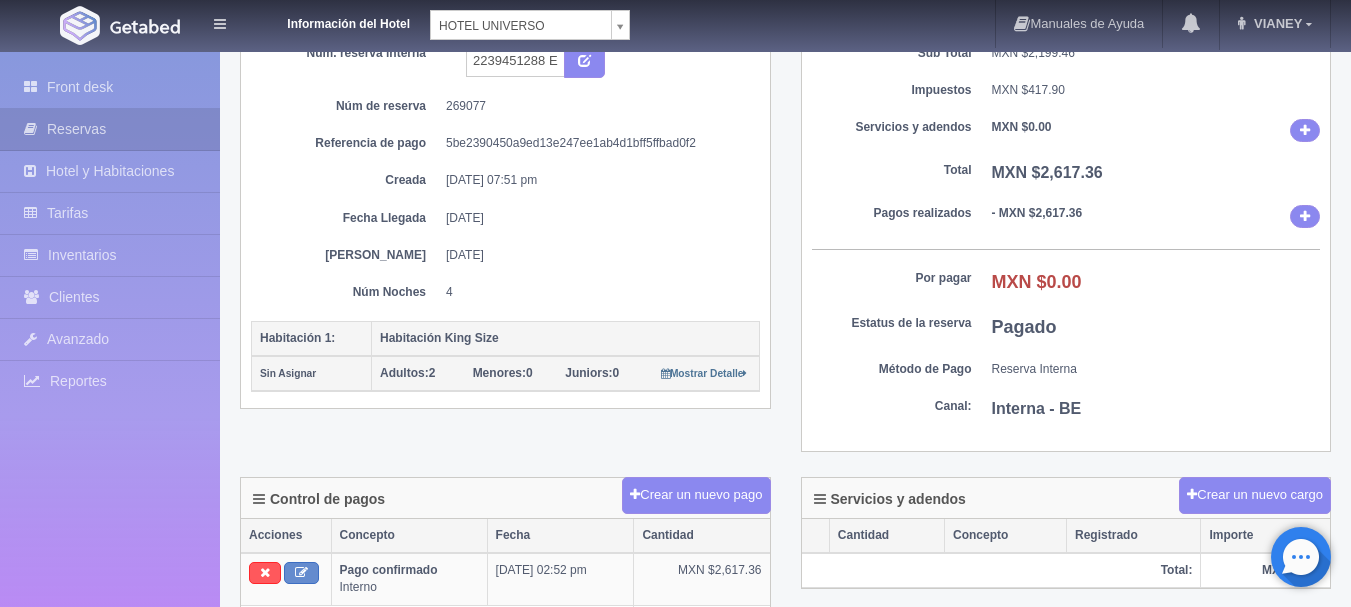 scroll, scrollTop: 200, scrollLeft: 0, axis: vertical 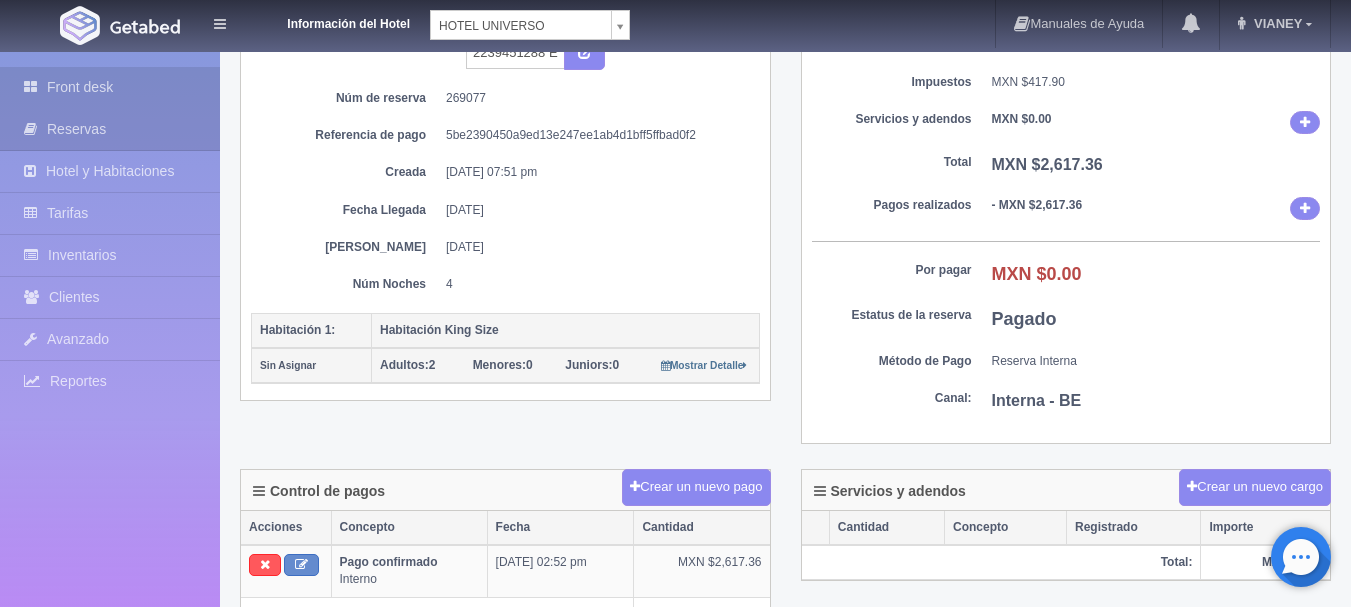 click on "Front desk" at bounding box center [110, 87] 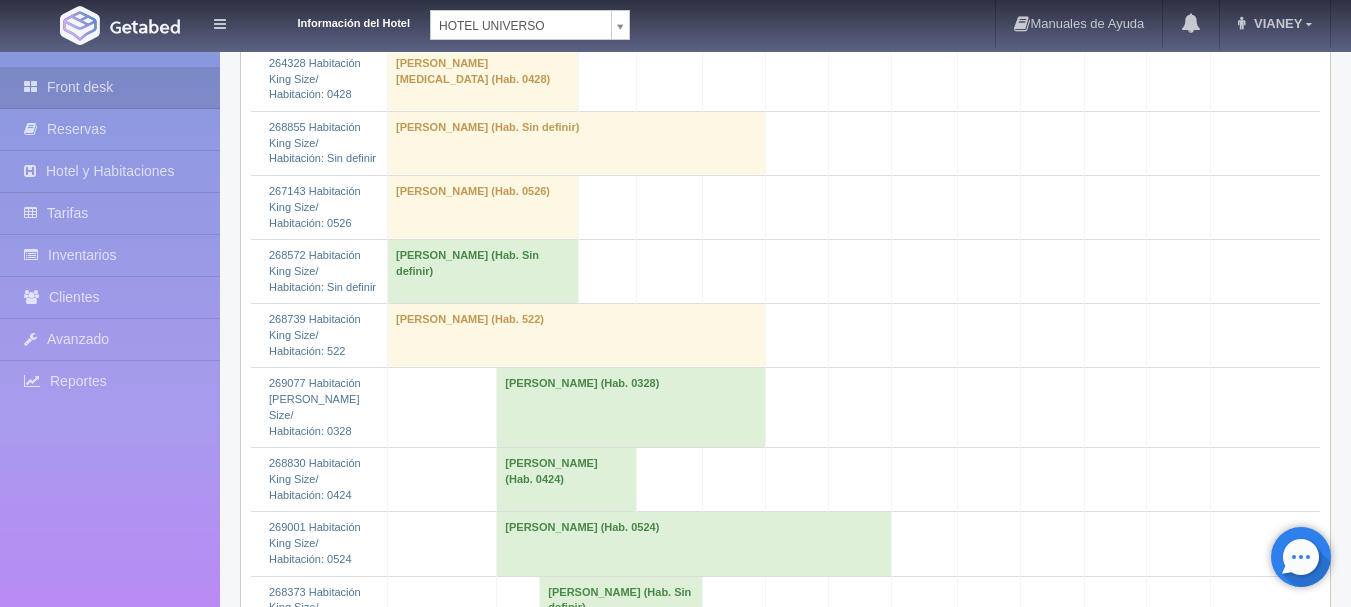 scroll, scrollTop: 2700, scrollLeft: 0, axis: vertical 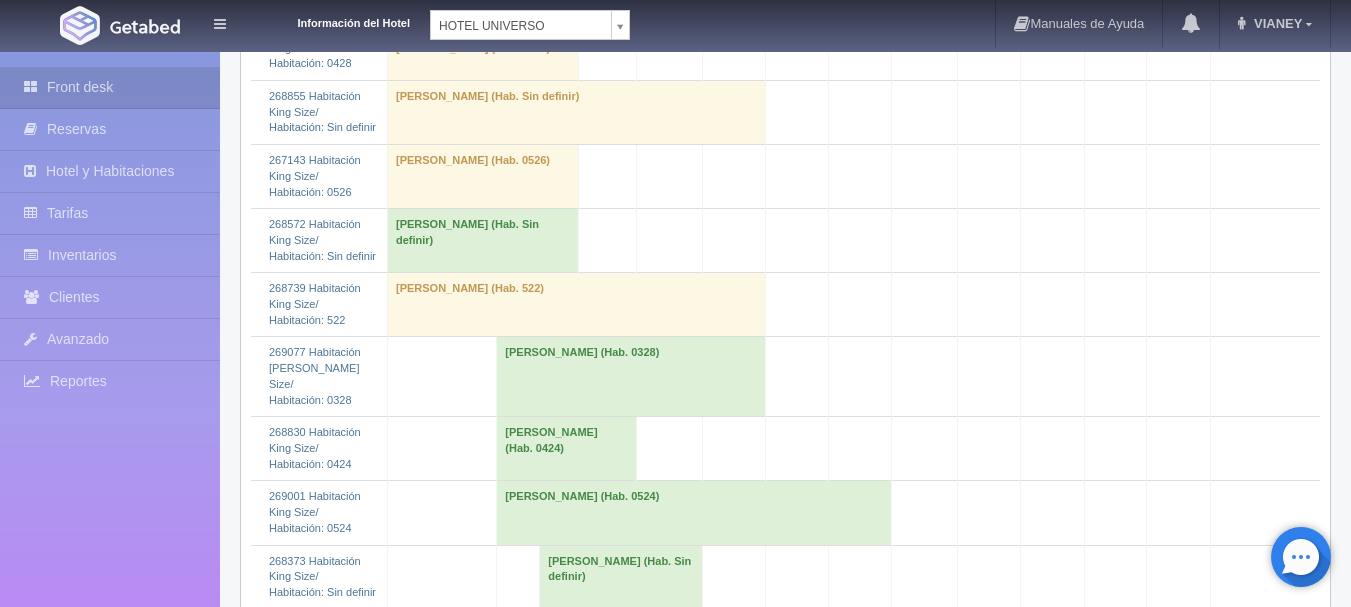 click on "Mario Zavala 												(Hab. 0524)" at bounding box center [694, 513] 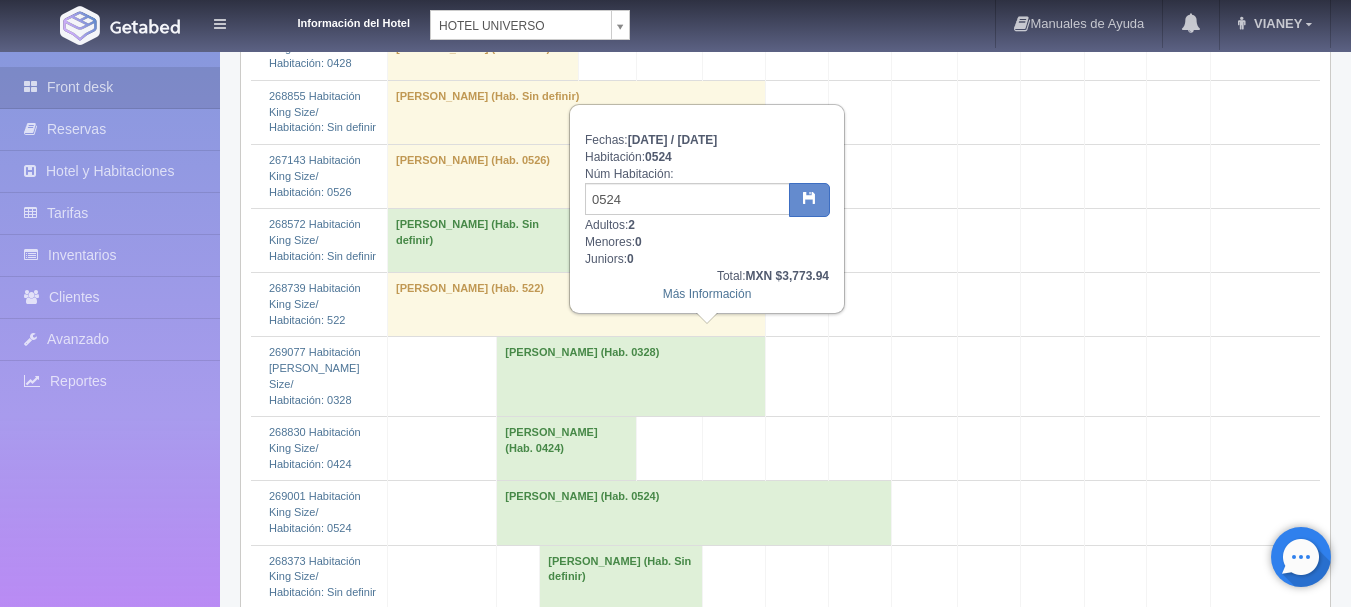 click on "Total:  MXN $3,773.94" at bounding box center (707, 276) 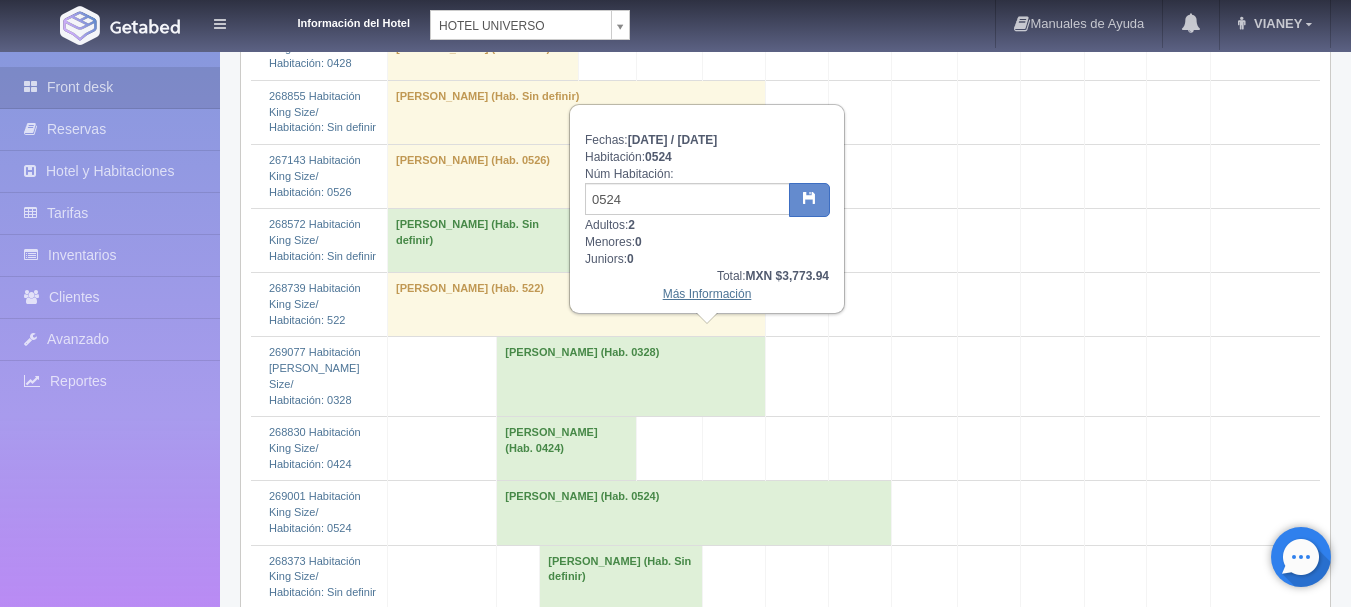 click on "Más Información" at bounding box center [707, 294] 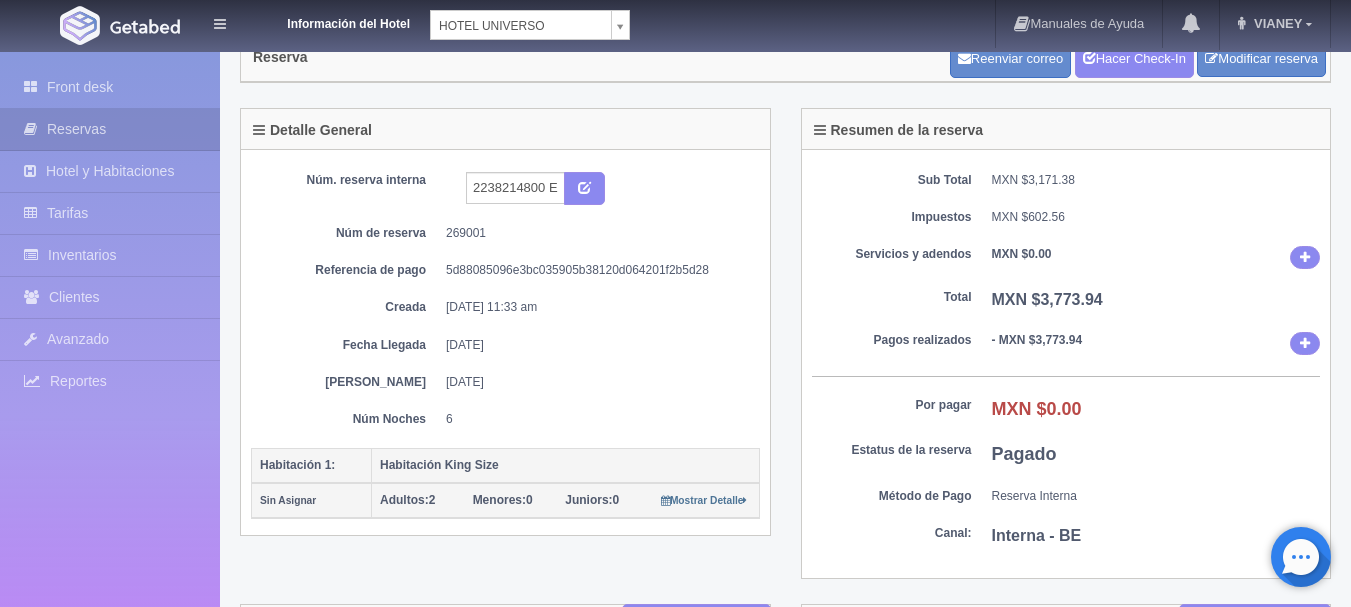 scroll, scrollTop: 100, scrollLeft: 0, axis: vertical 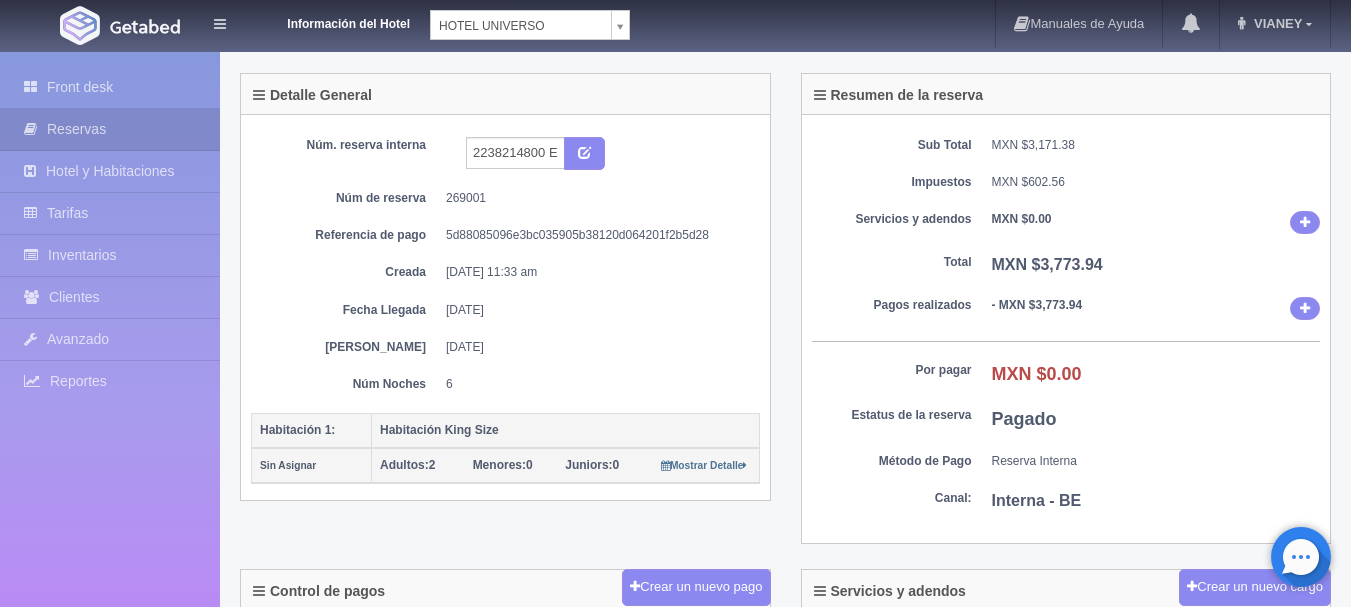 click on "Front desk
Reservas
Hotel y Habitaciones
Tarifas
Inventarios
Clientes
Avanzado
Configuración métodos de pago
Reportes
Reporte general
Reporte del día
Concentrado de ventas
Analíticas y revenue" at bounding box center [110, 355] 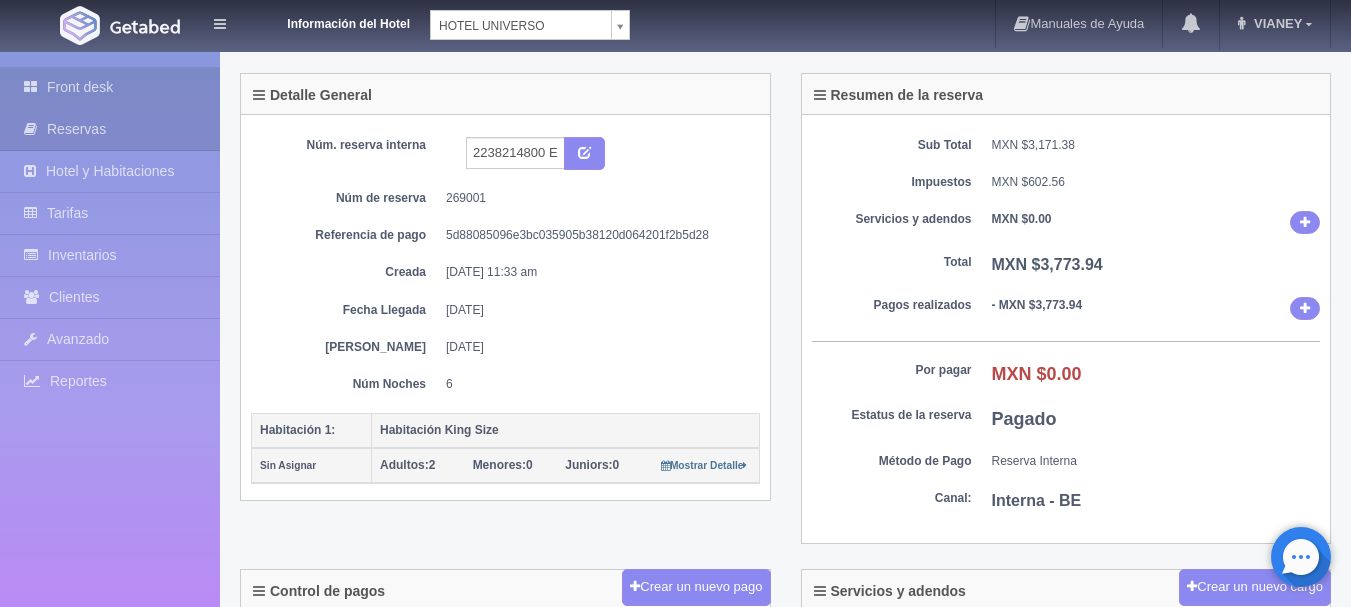 click on "Front desk" at bounding box center (110, 87) 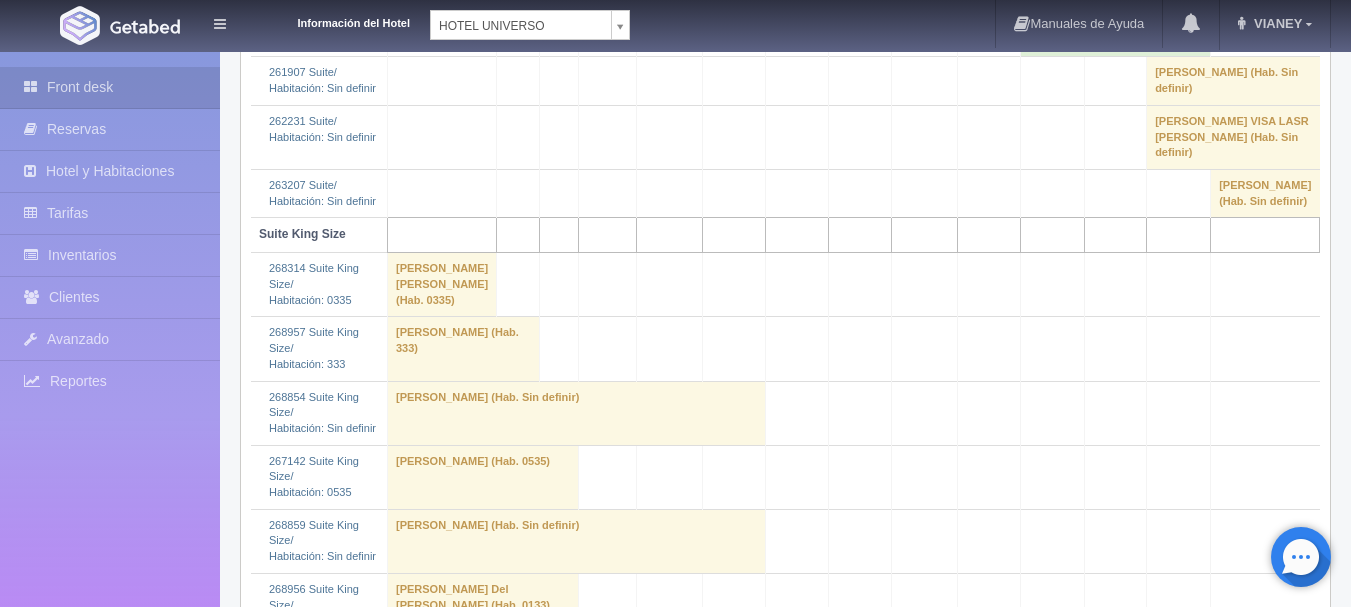 scroll, scrollTop: 5600, scrollLeft: 0, axis: vertical 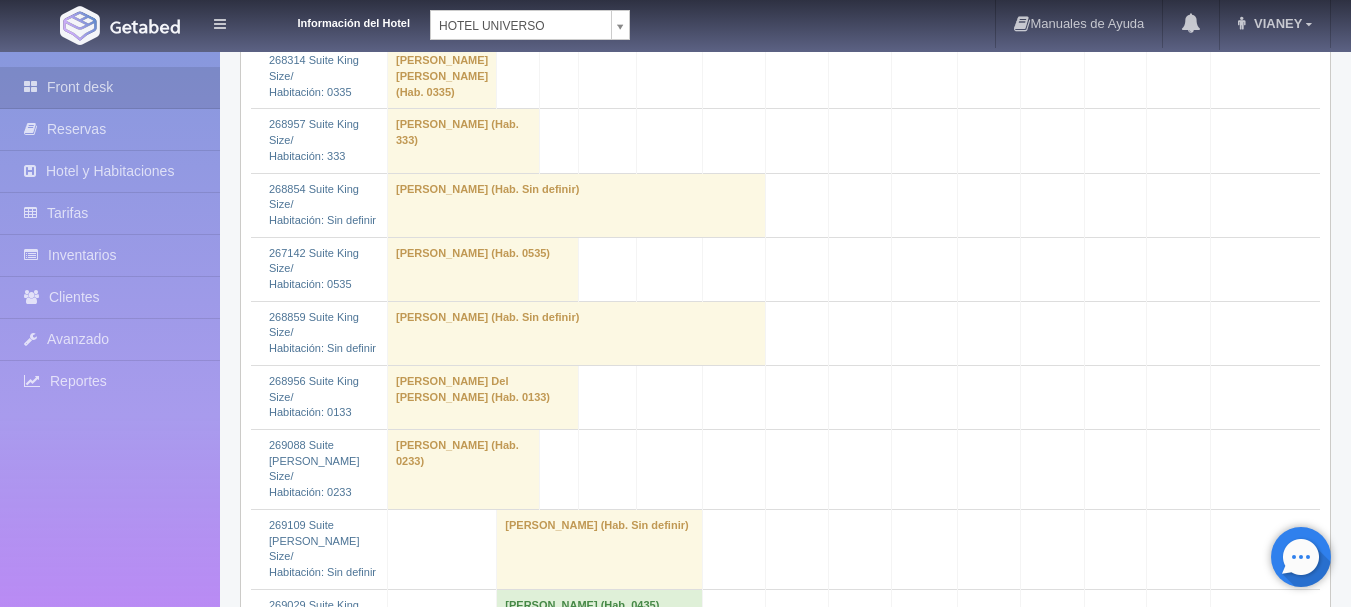click on "[PERSON_NAME] 												(Hab. 0435)" at bounding box center [600, 621] 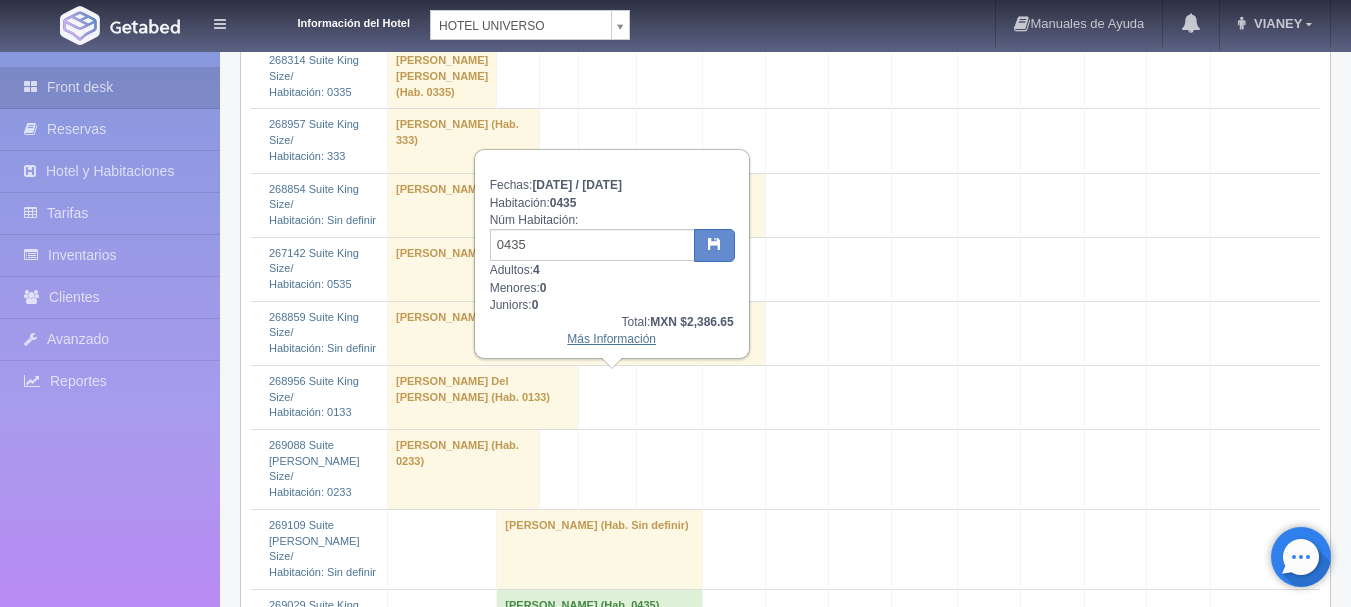 click on "Más Información" at bounding box center [611, 339] 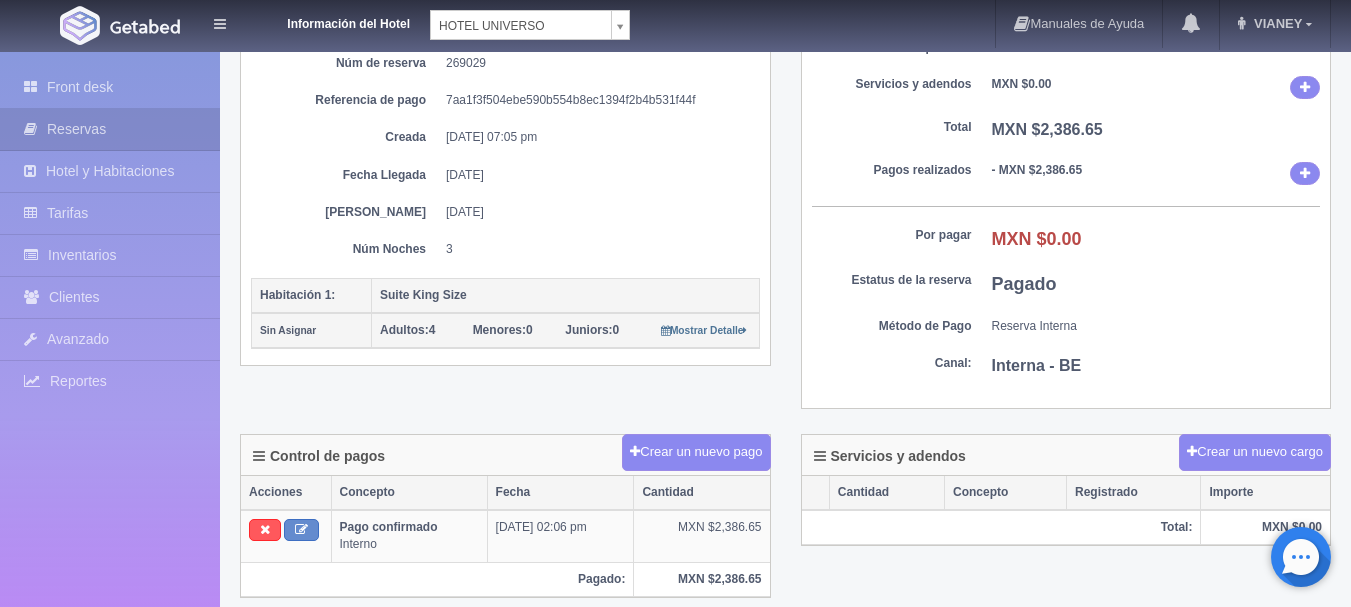 scroll, scrollTop: 200, scrollLeft: 0, axis: vertical 